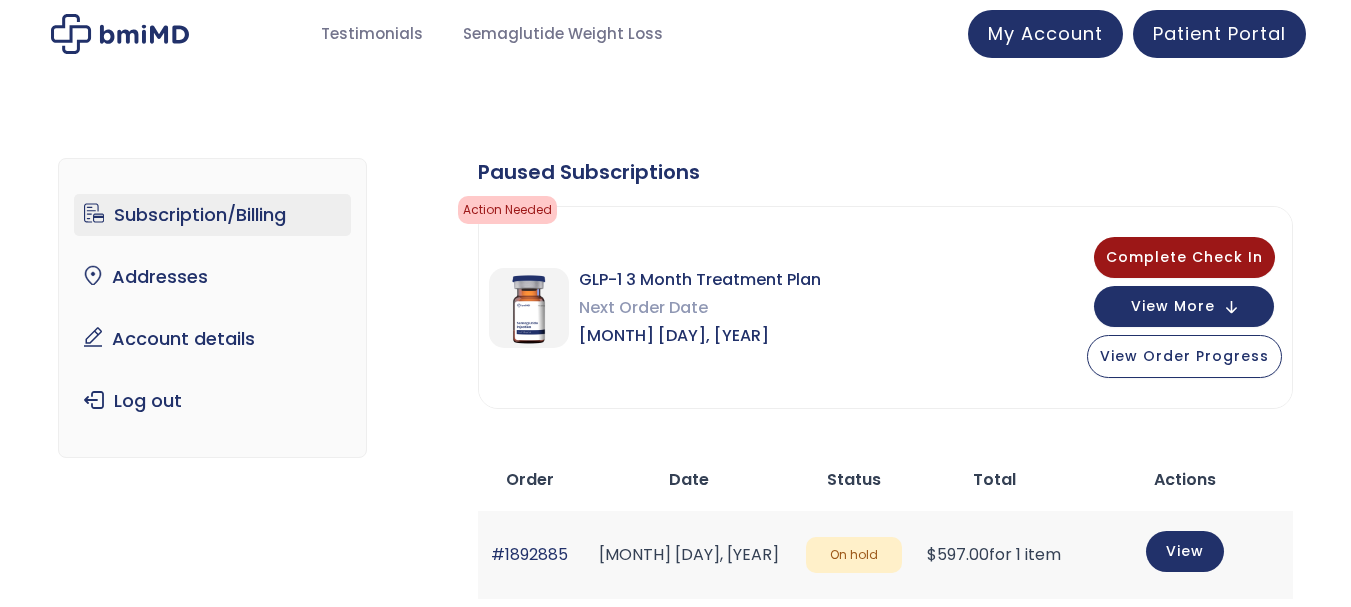 scroll, scrollTop: 0, scrollLeft: 0, axis: both 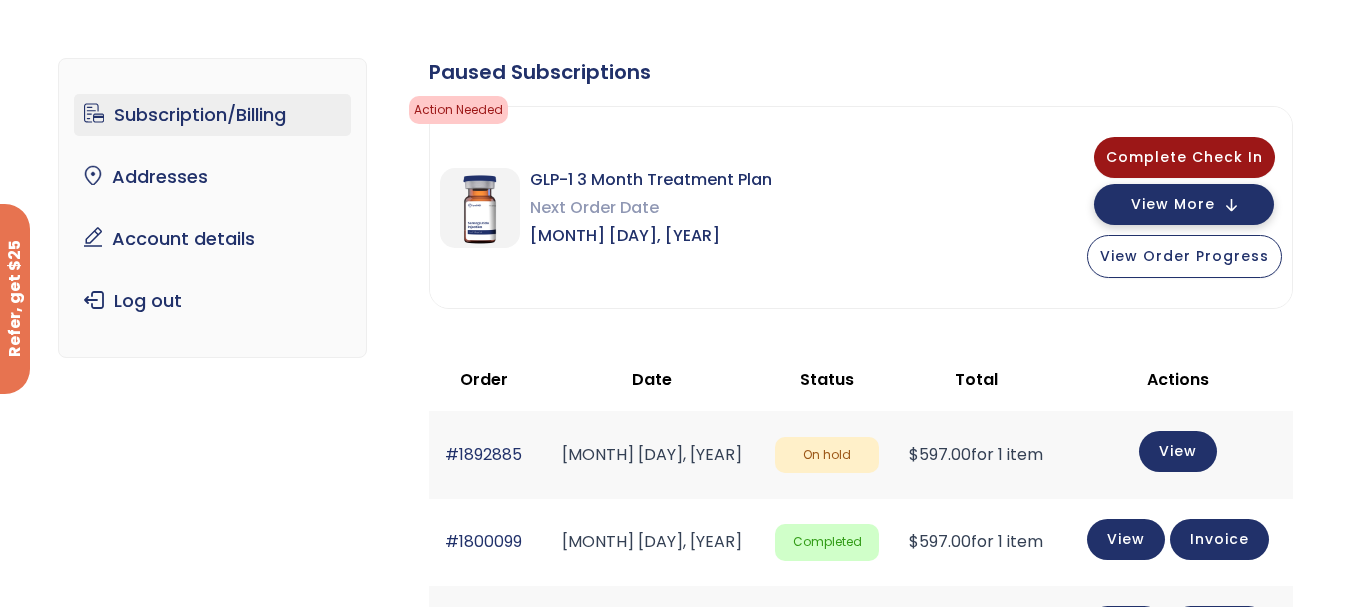 click on "View More" at bounding box center (1184, 204) 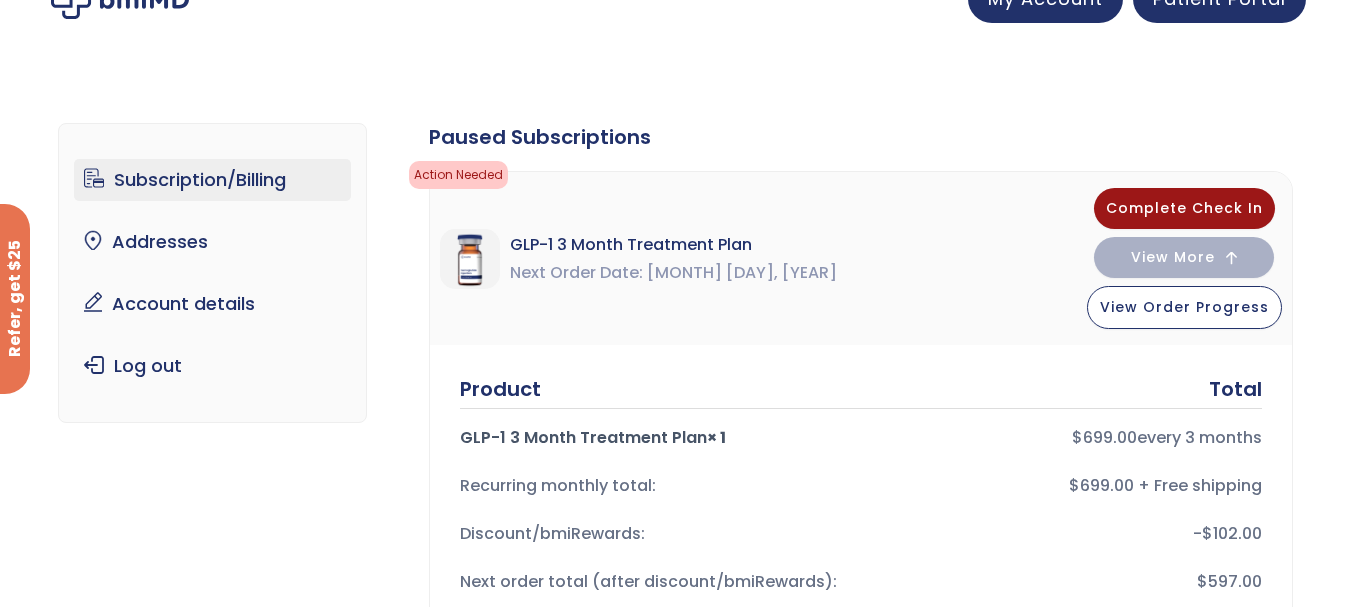 scroll, scrollTop: 0, scrollLeft: 0, axis: both 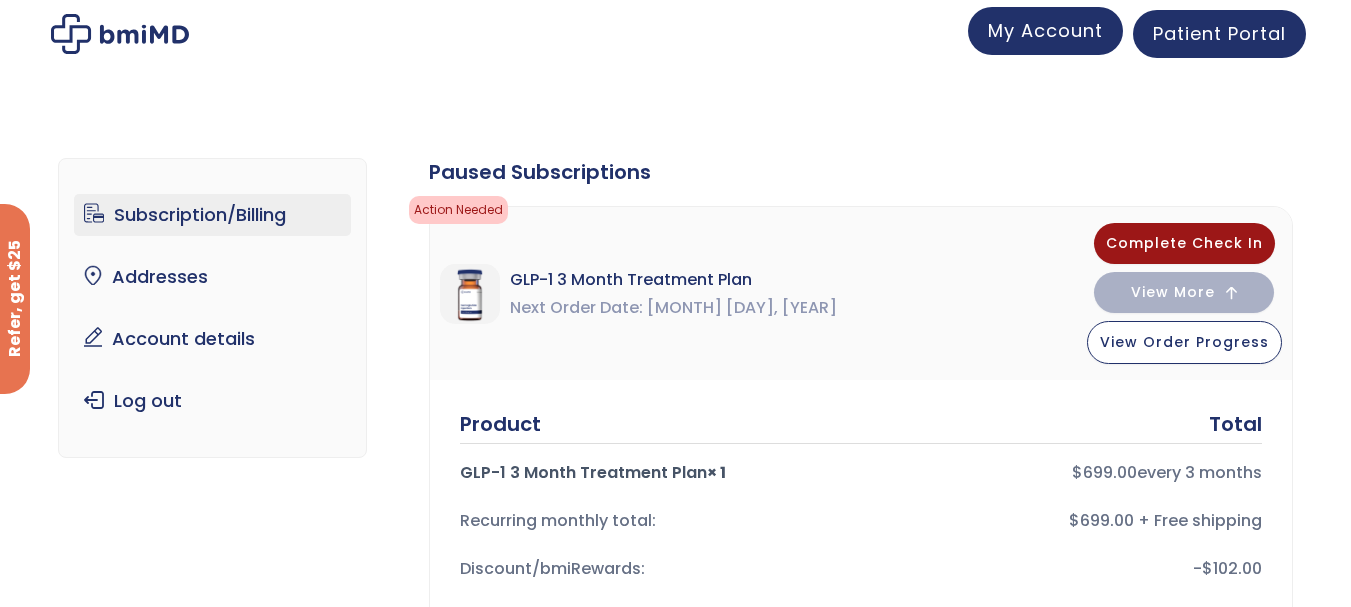 click on "My Account" at bounding box center (1045, 30) 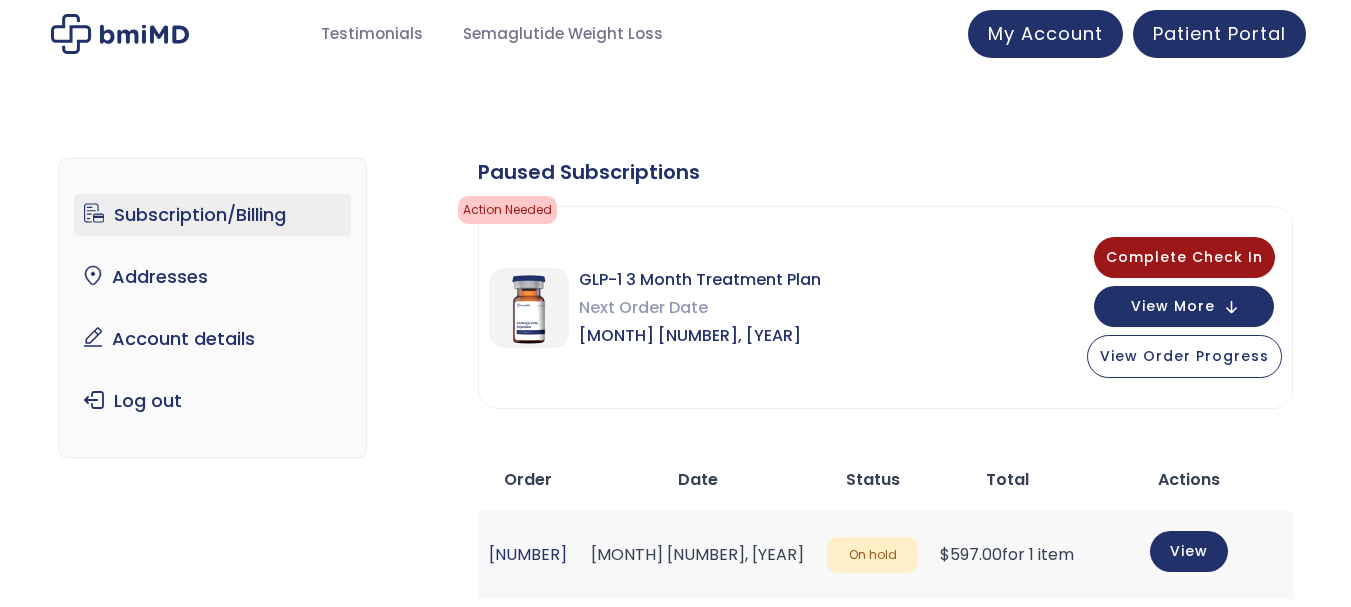 scroll, scrollTop: 0, scrollLeft: 0, axis: both 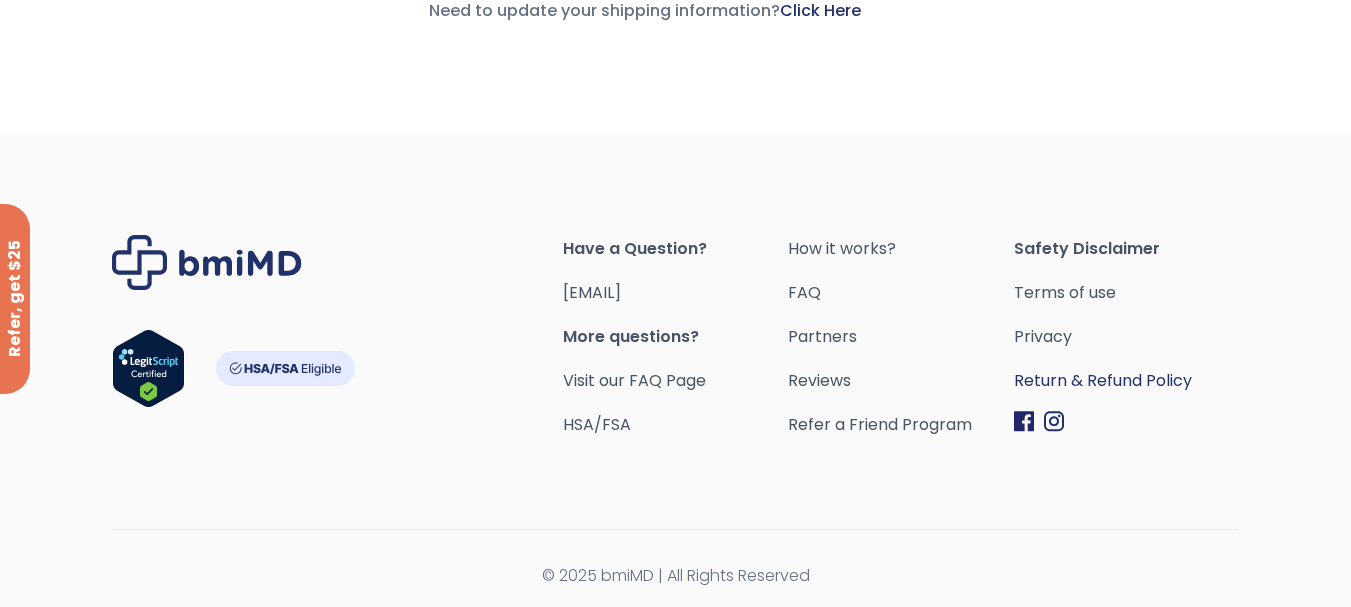click on "Return & Refund Policy" at bounding box center (1126, 381) 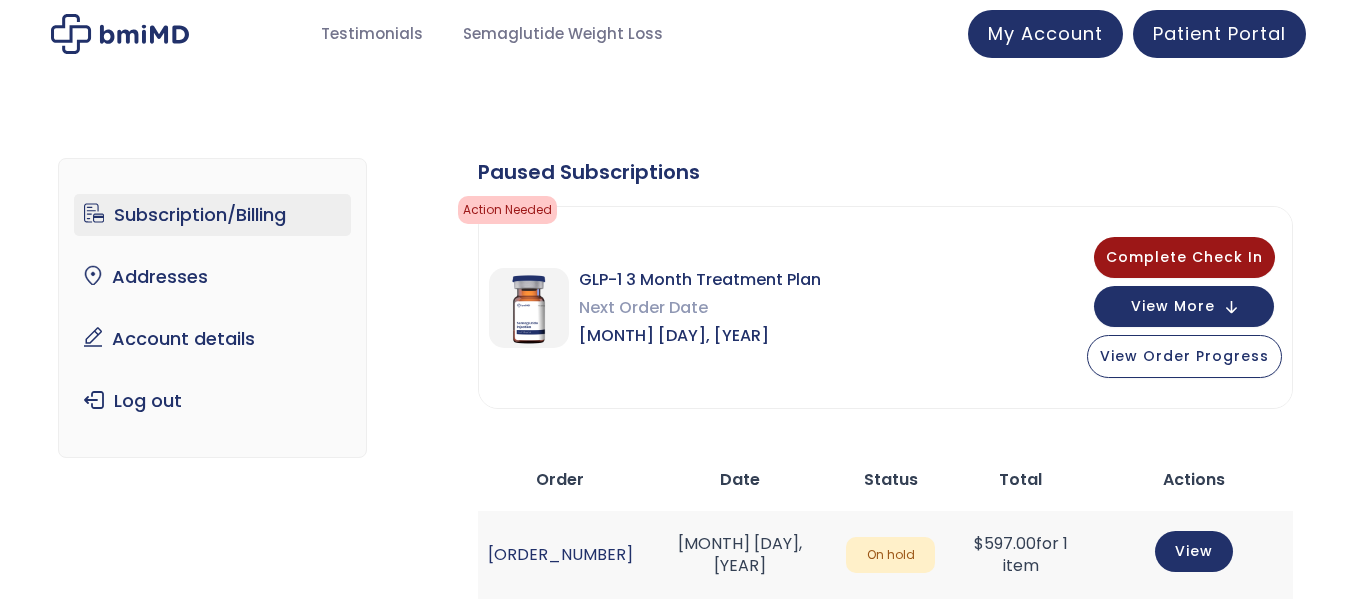 scroll, scrollTop: 0, scrollLeft: 0, axis: both 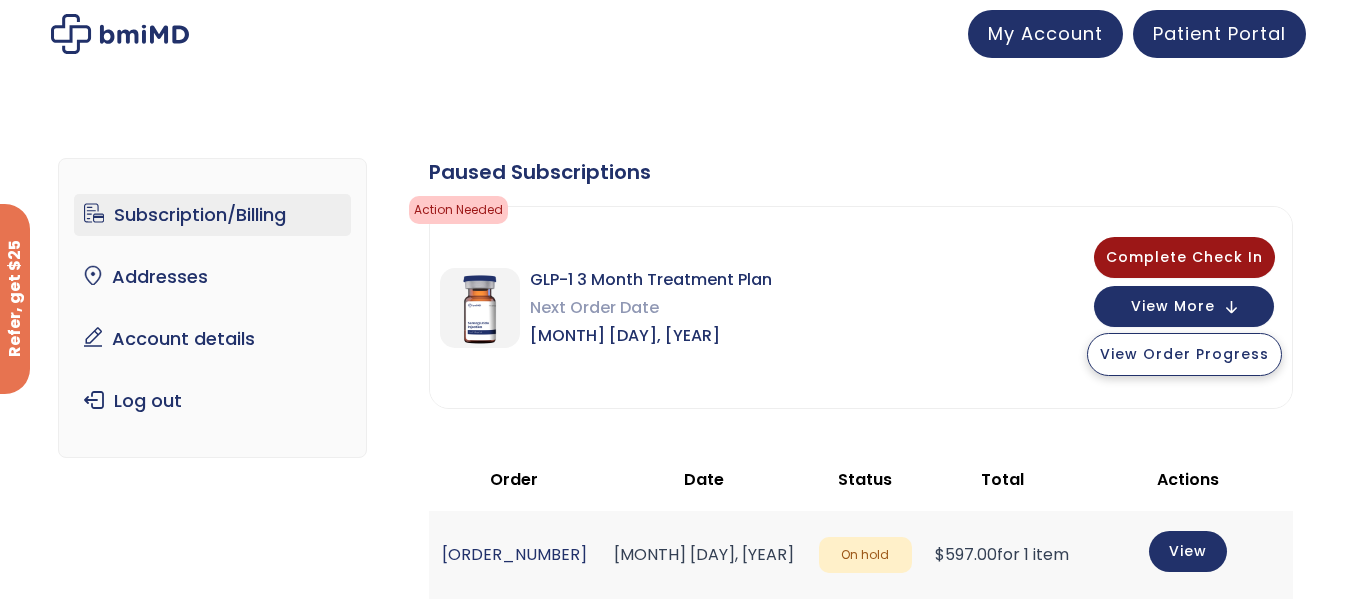 click on "View Order Progress" at bounding box center [1184, 354] 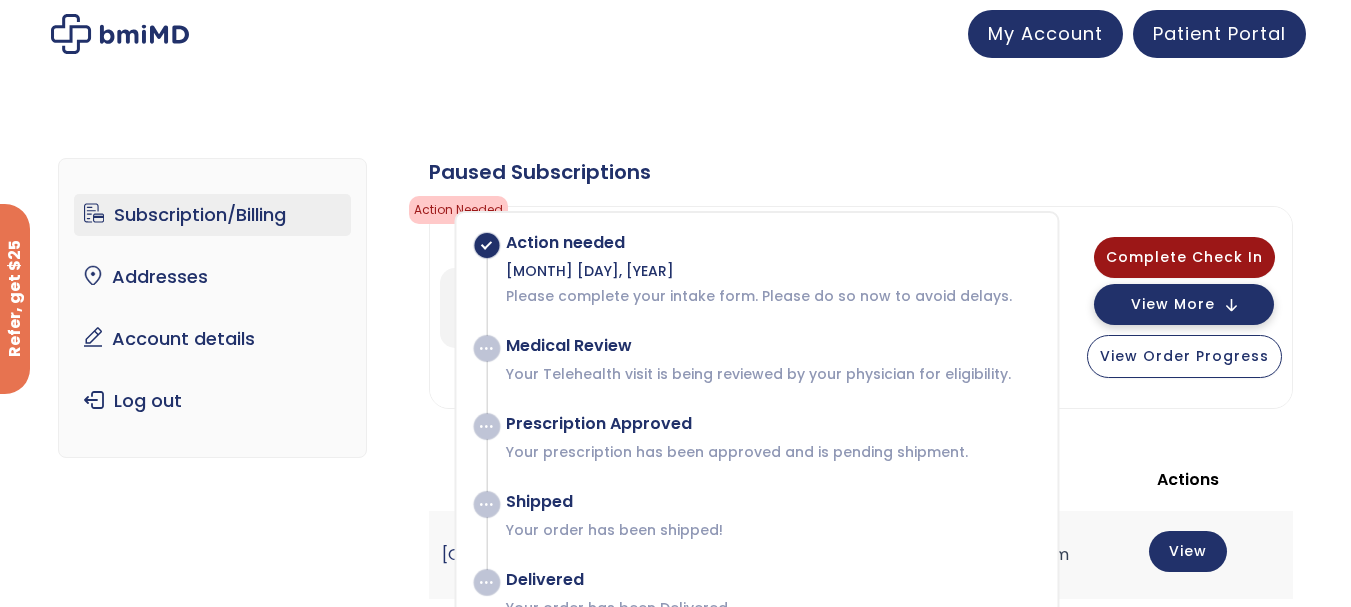 click on "View More" at bounding box center (1173, 304) 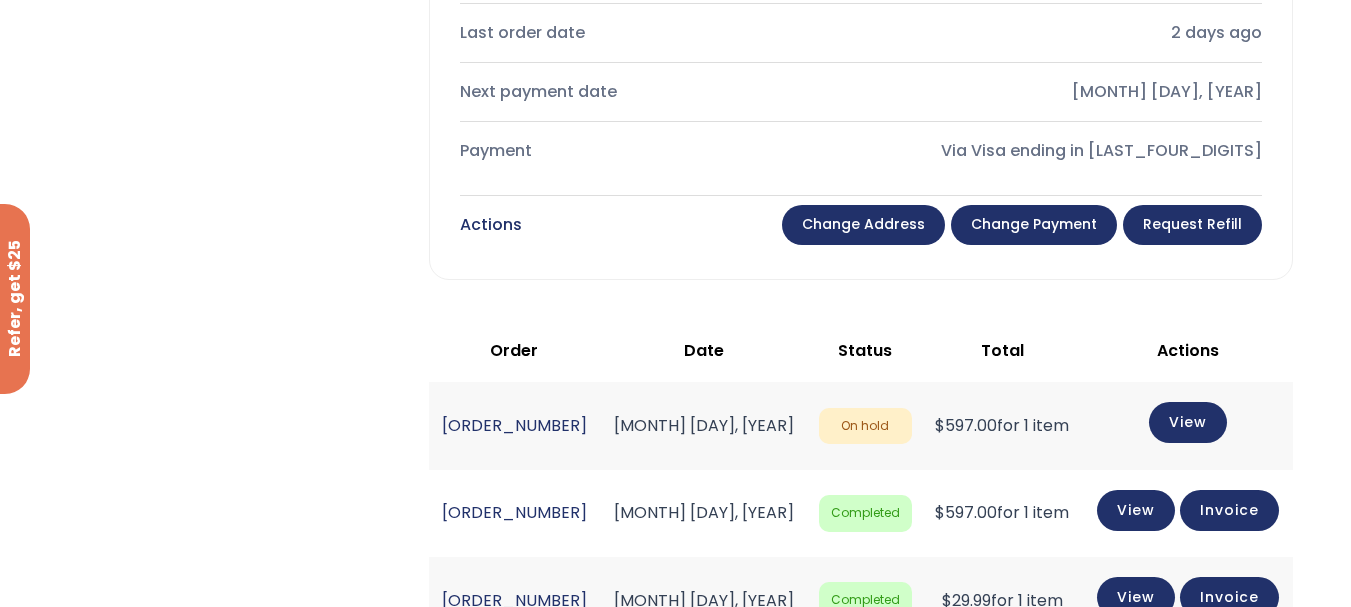 scroll, scrollTop: 800, scrollLeft: 0, axis: vertical 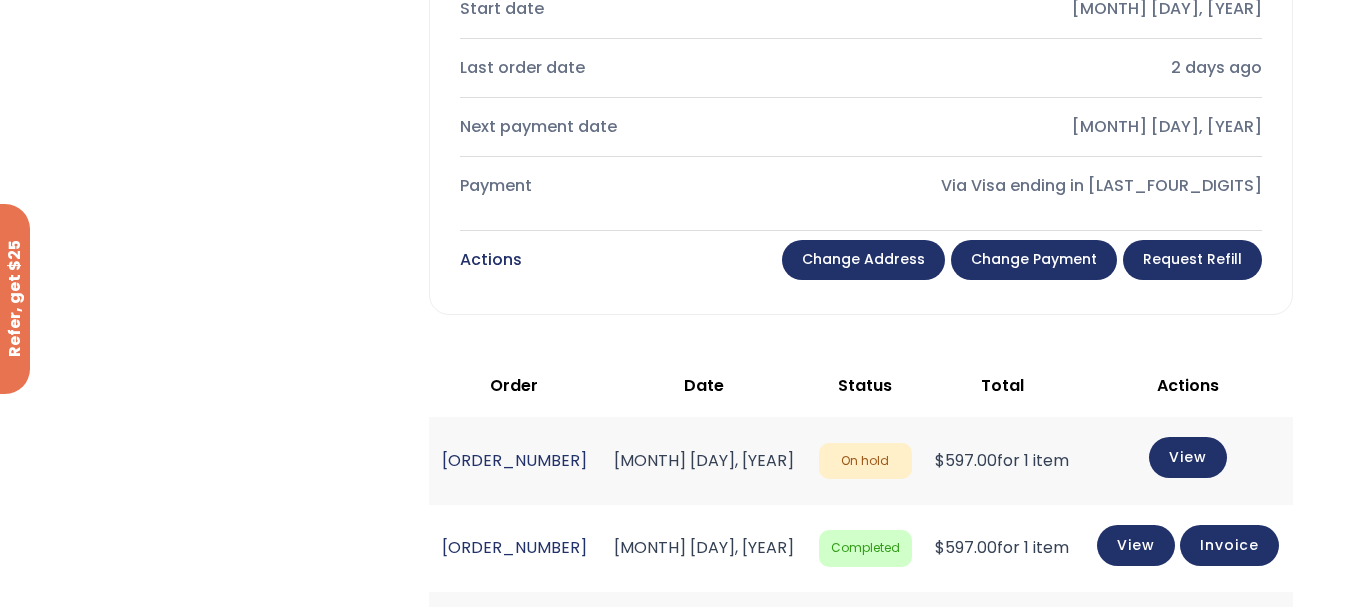 click on "Change Payment" at bounding box center [1034, 260] 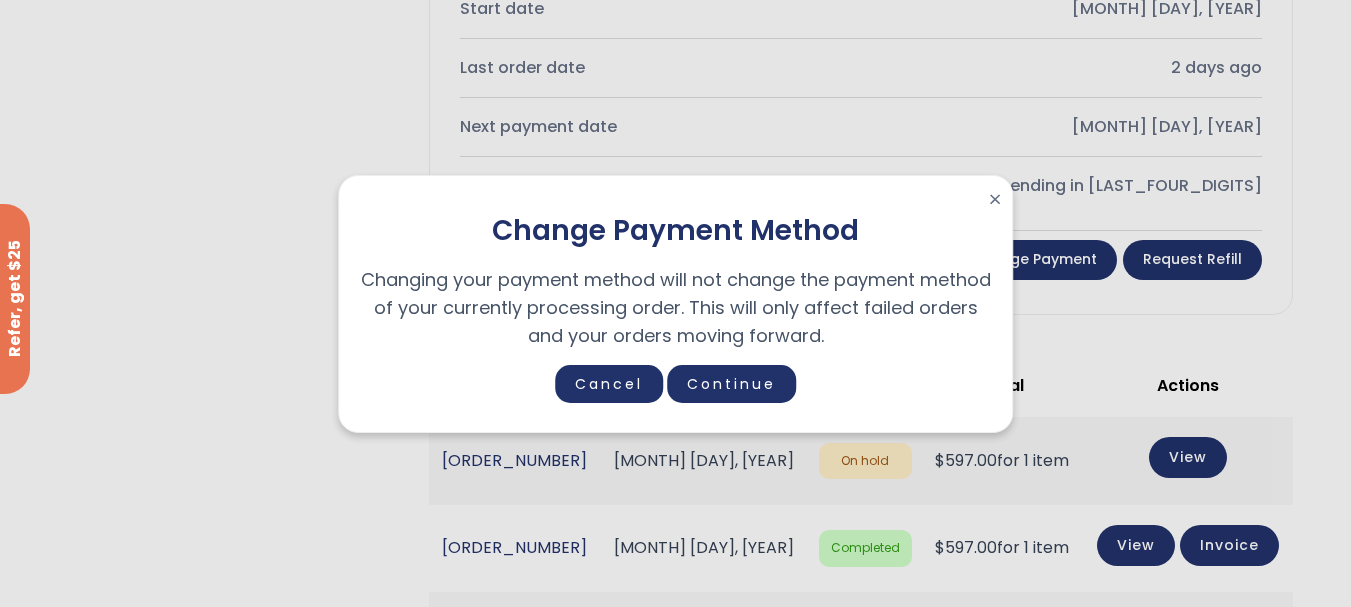 click on "×" at bounding box center [995, 200] 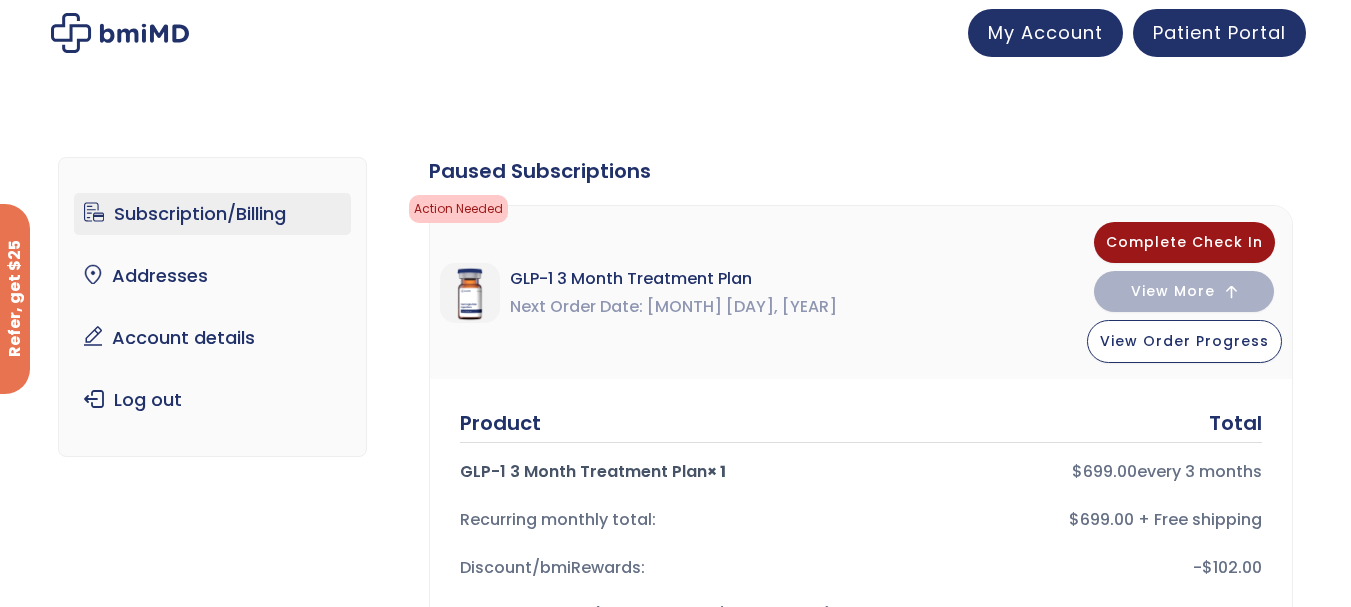 scroll, scrollTop: 0, scrollLeft: 0, axis: both 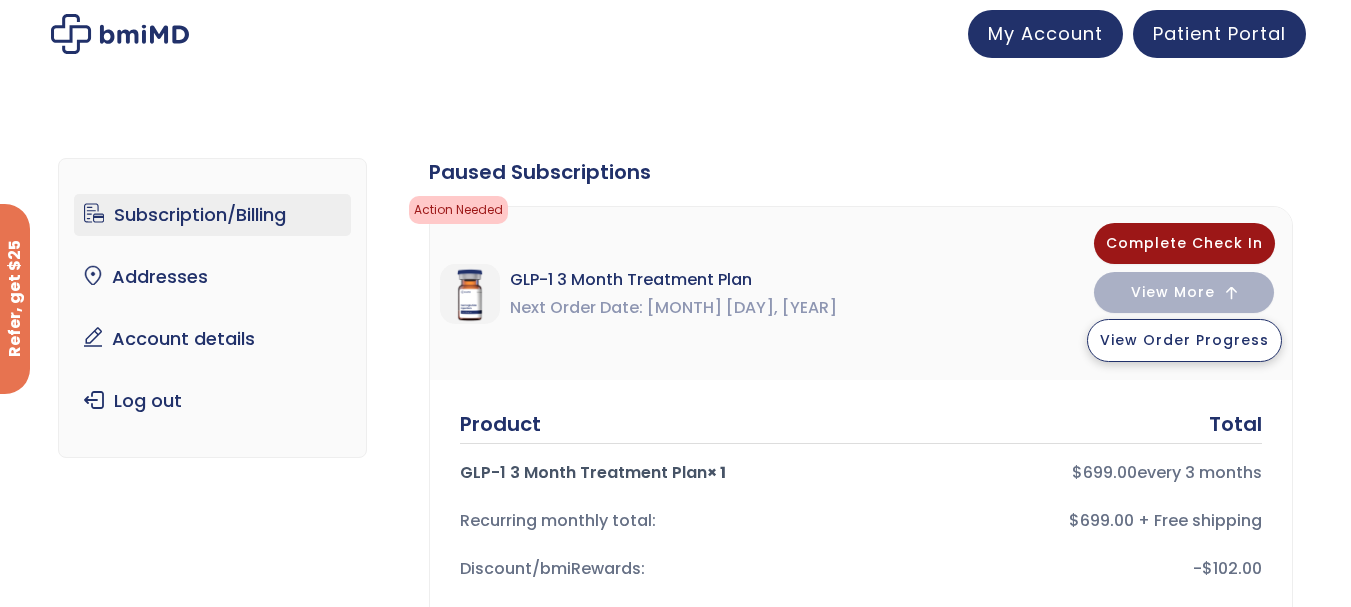 click on "View Order Progress" at bounding box center (1184, 340) 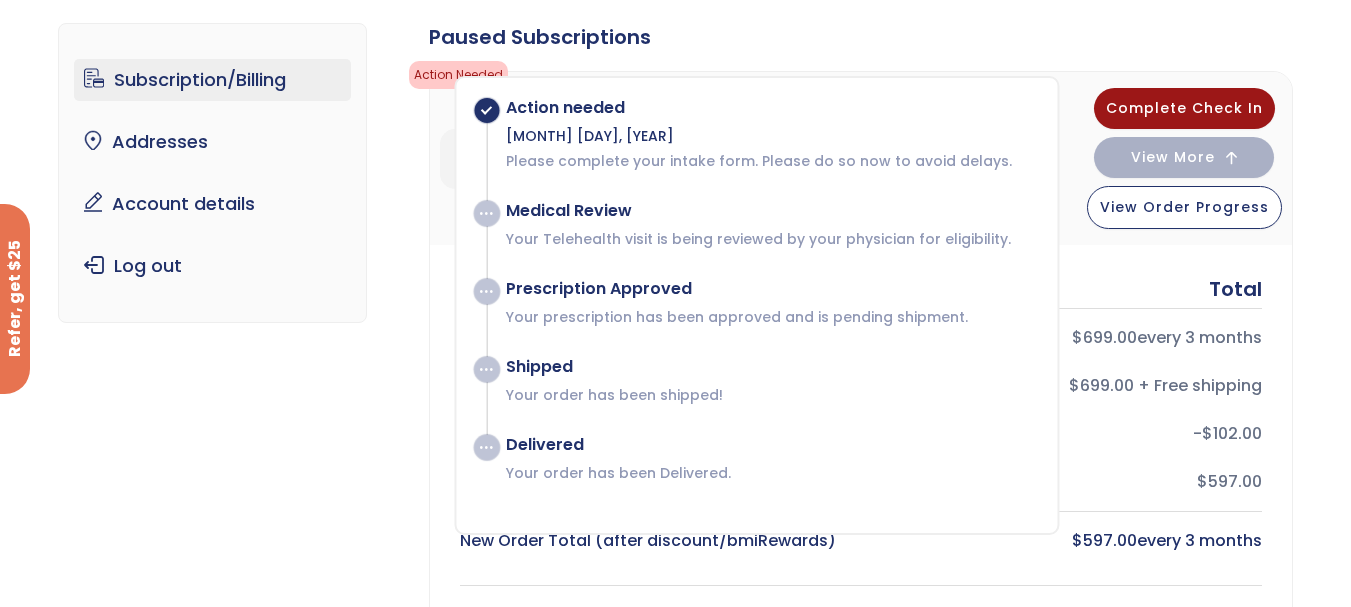 scroll, scrollTop: 100, scrollLeft: 0, axis: vertical 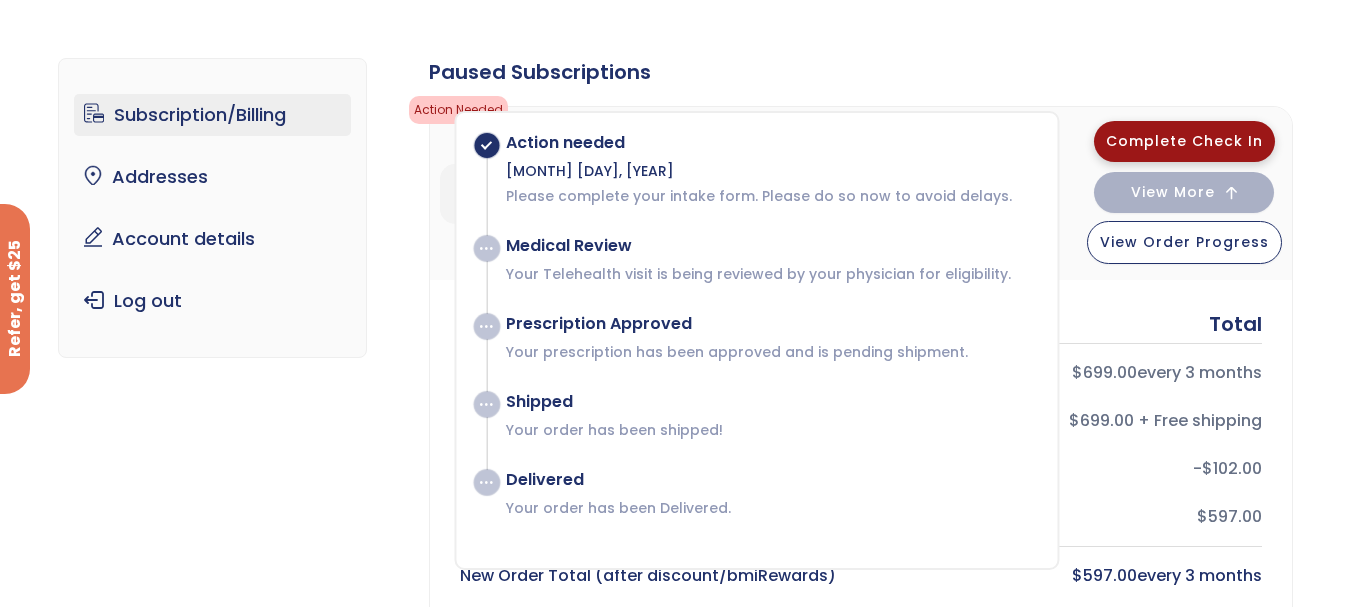click on "Complete Check In" at bounding box center (1184, 141) 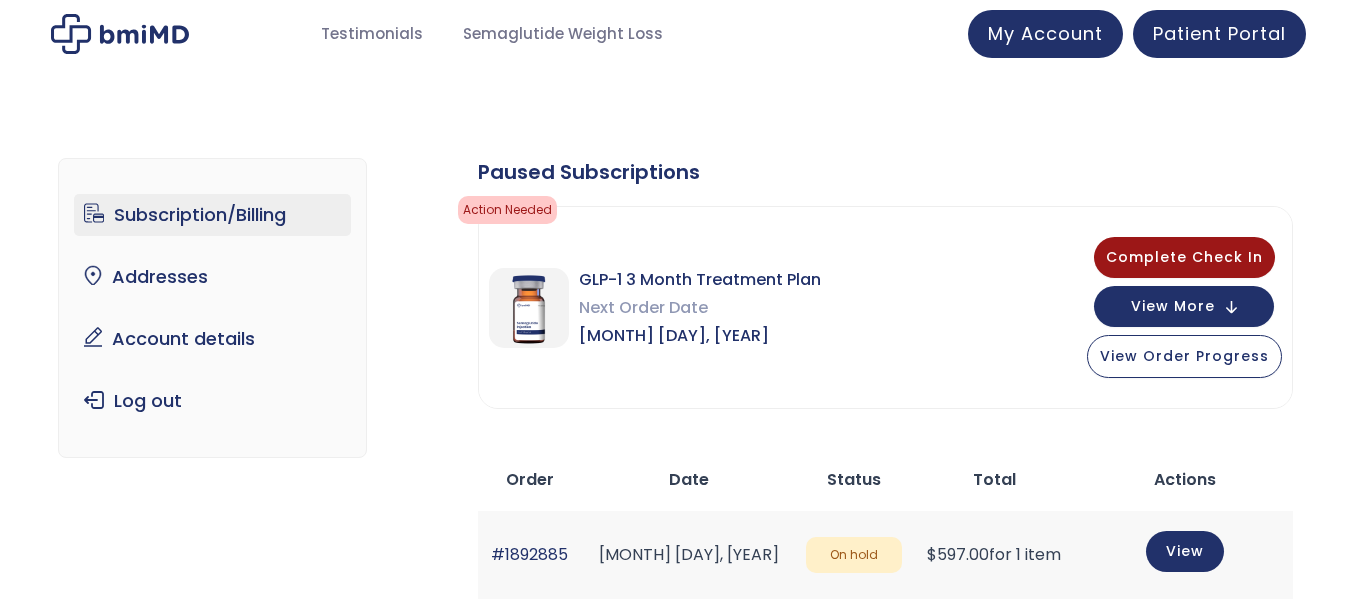 scroll, scrollTop: 0, scrollLeft: 0, axis: both 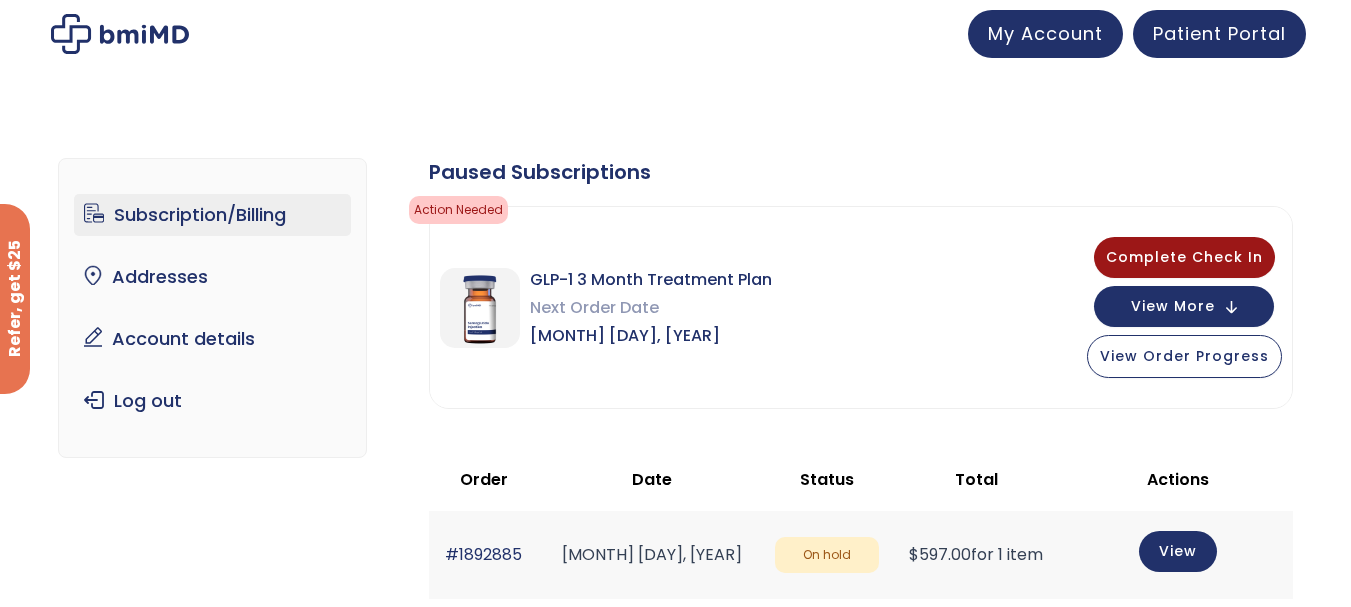 click on "Subscription/Billing" at bounding box center (212, 215) 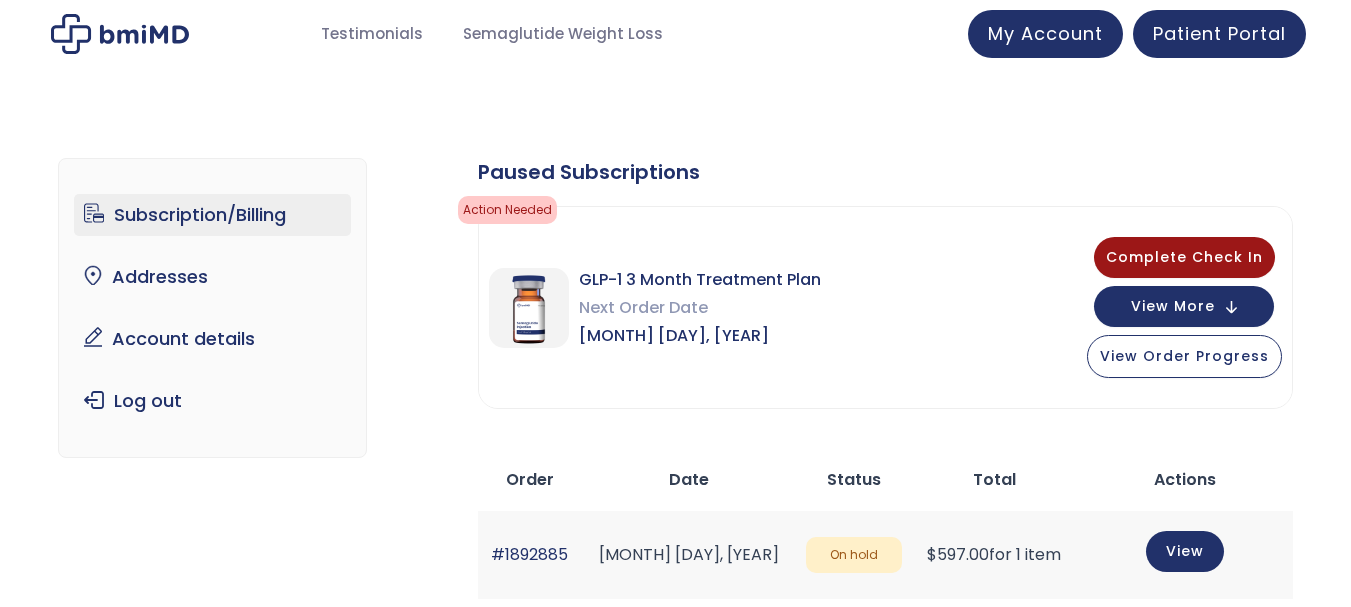 scroll, scrollTop: 0, scrollLeft: 0, axis: both 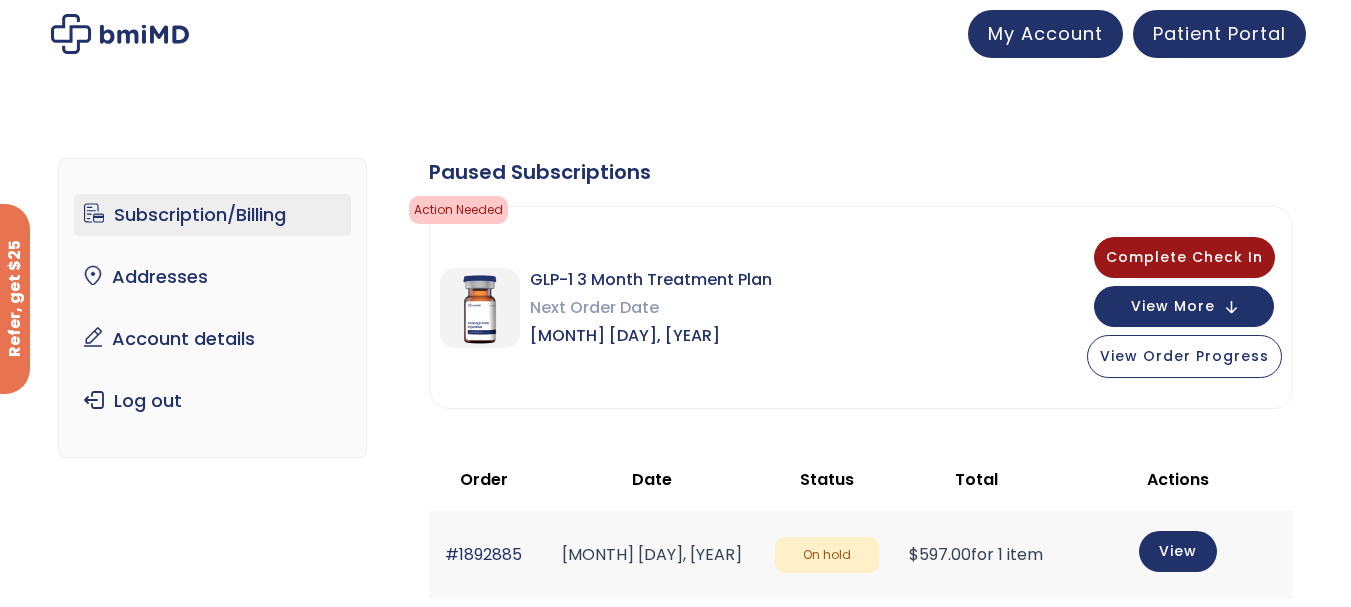 click on "Subscription/Billing" at bounding box center (212, 215) 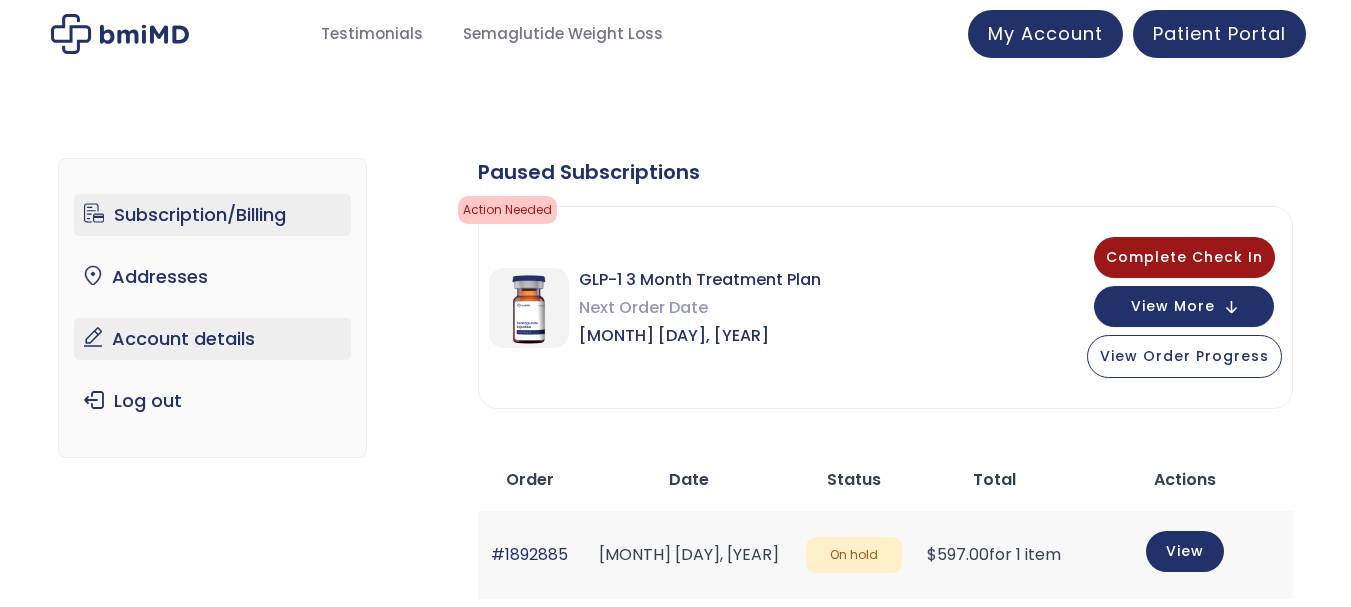 scroll, scrollTop: 0, scrollLeft: 0, axis: both 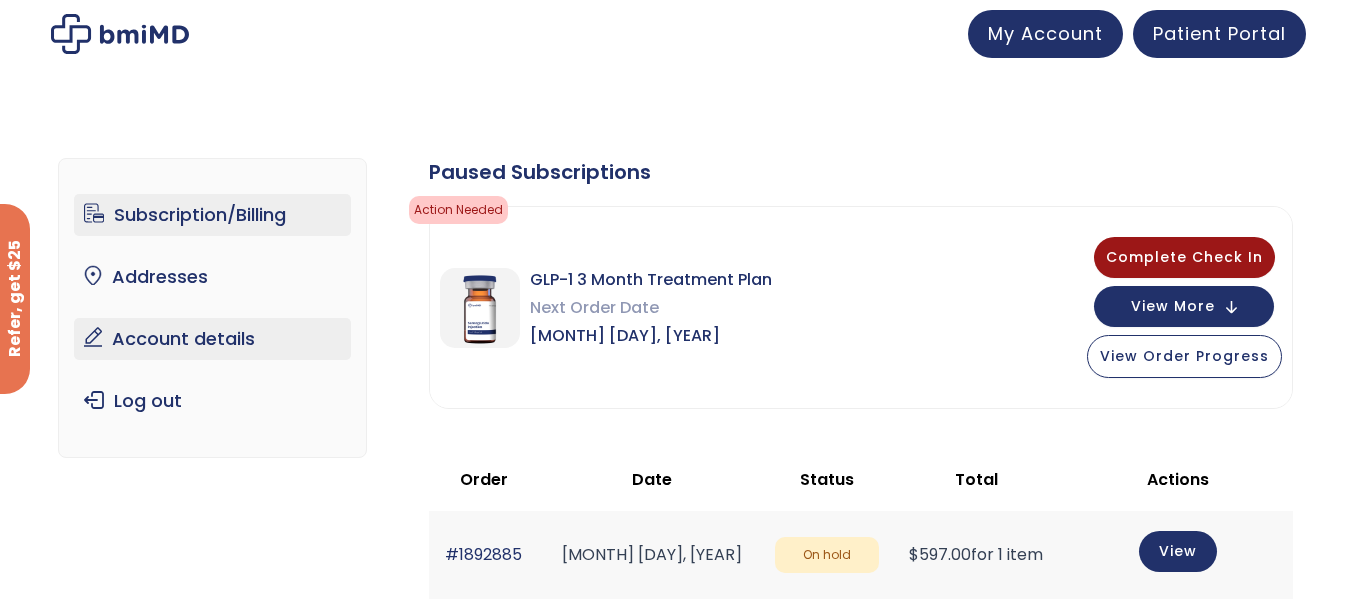 click on "Account details" at bounding box center [212, 339] 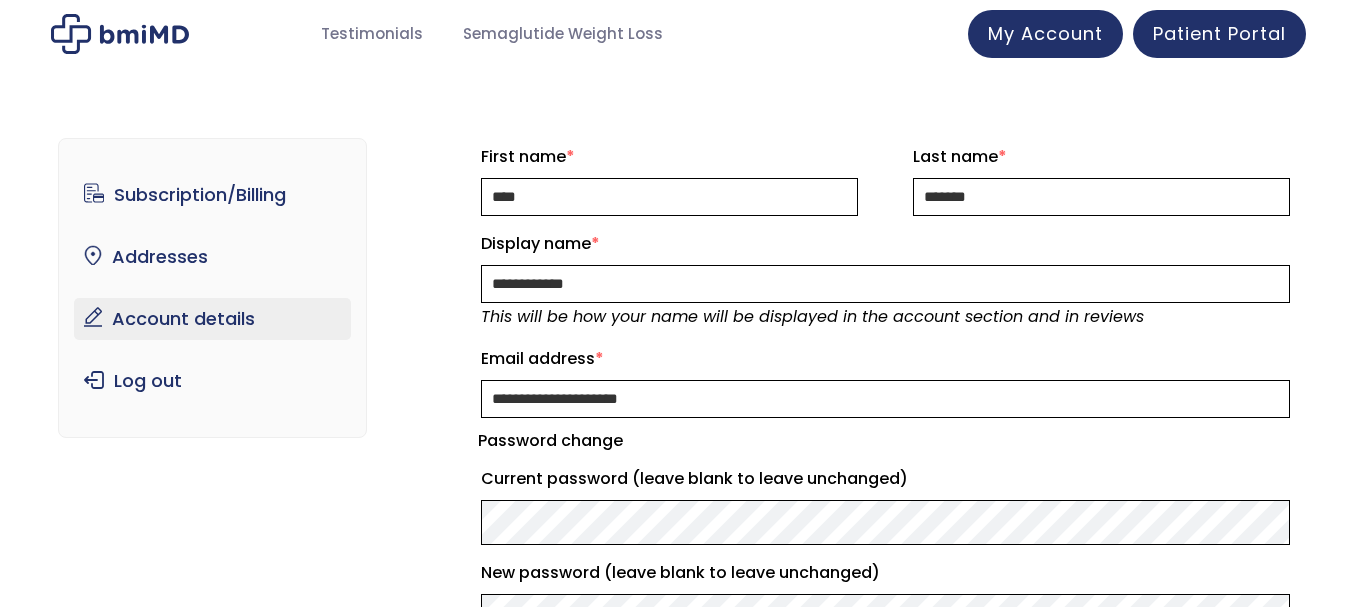 scroll, scrollTop: 0, scrollLeft: 0, axis: both 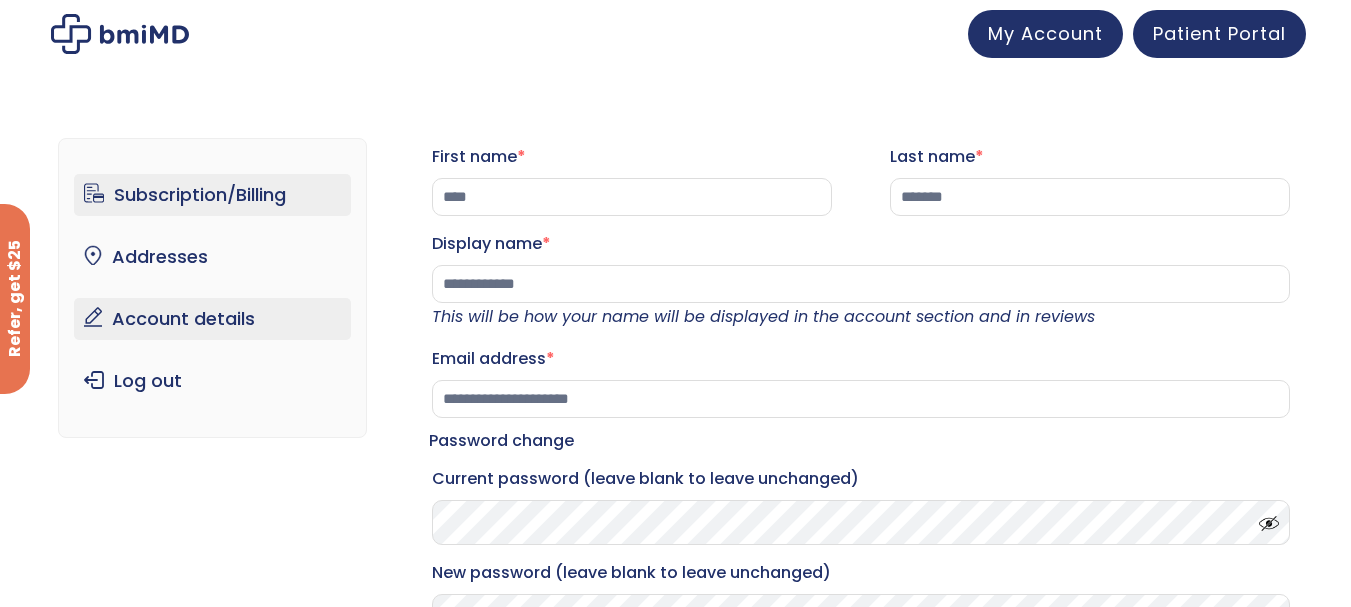 click on "Subscription/Billing" at bounding box center (212, 195) 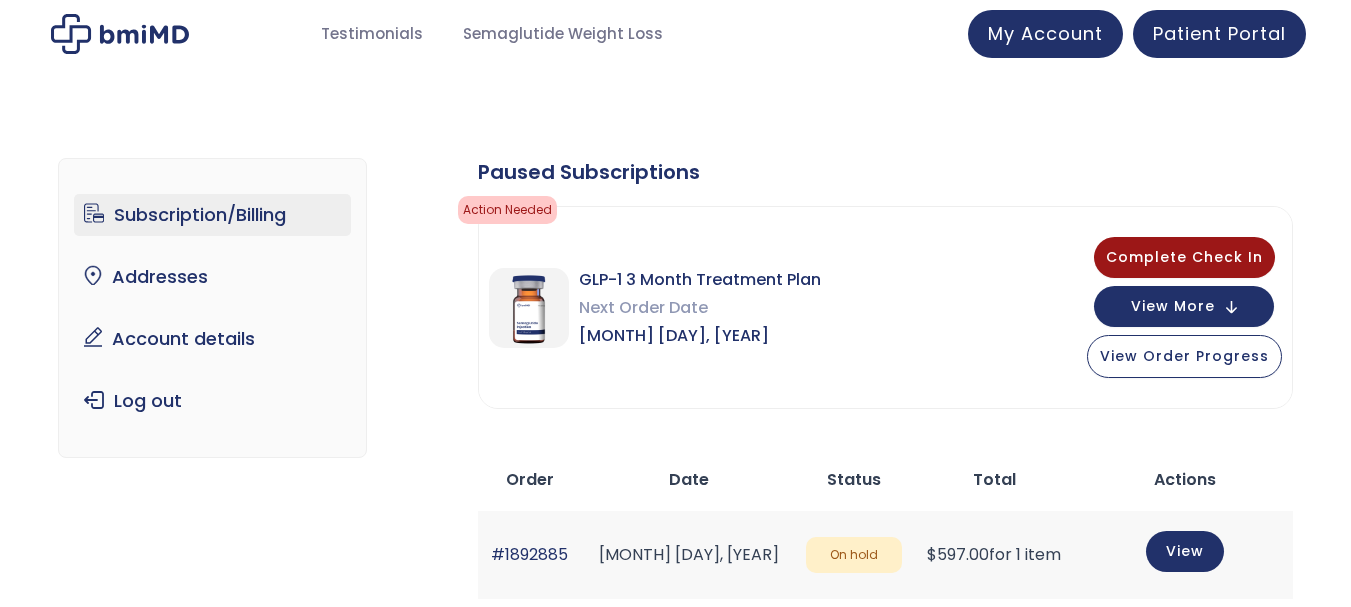 scroll, scrollTop: 0, scrollLeft: 0, axis: both 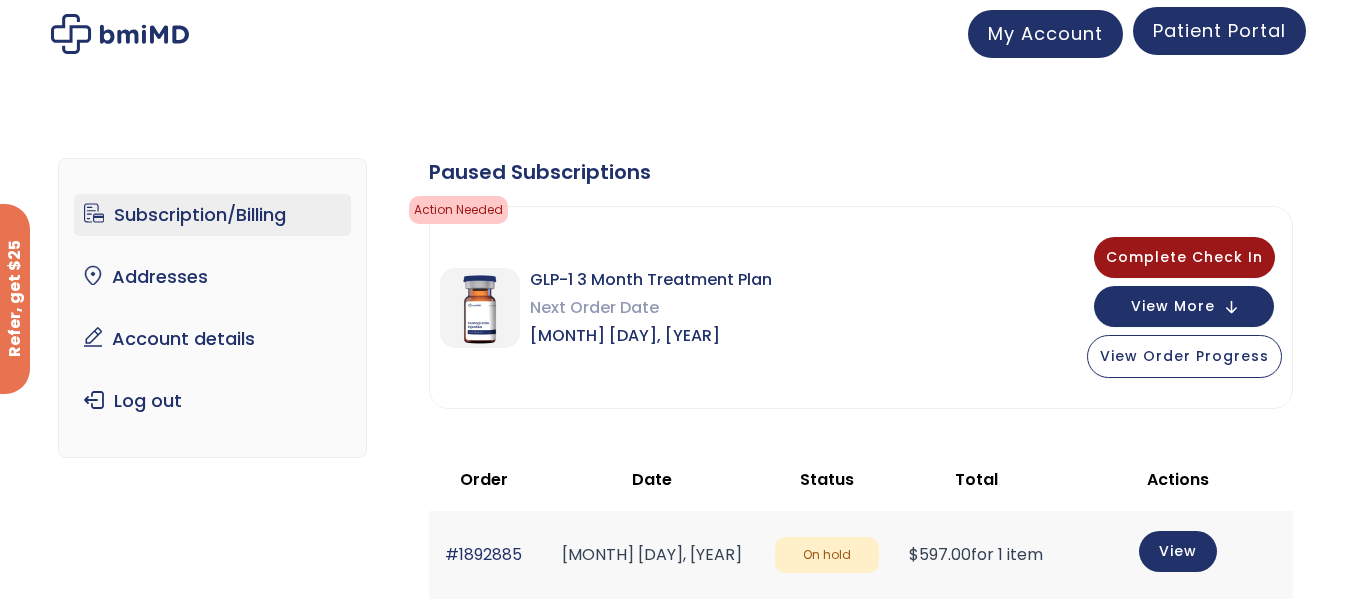 click on "Patient Portal" at bounding box center (1219, 30) 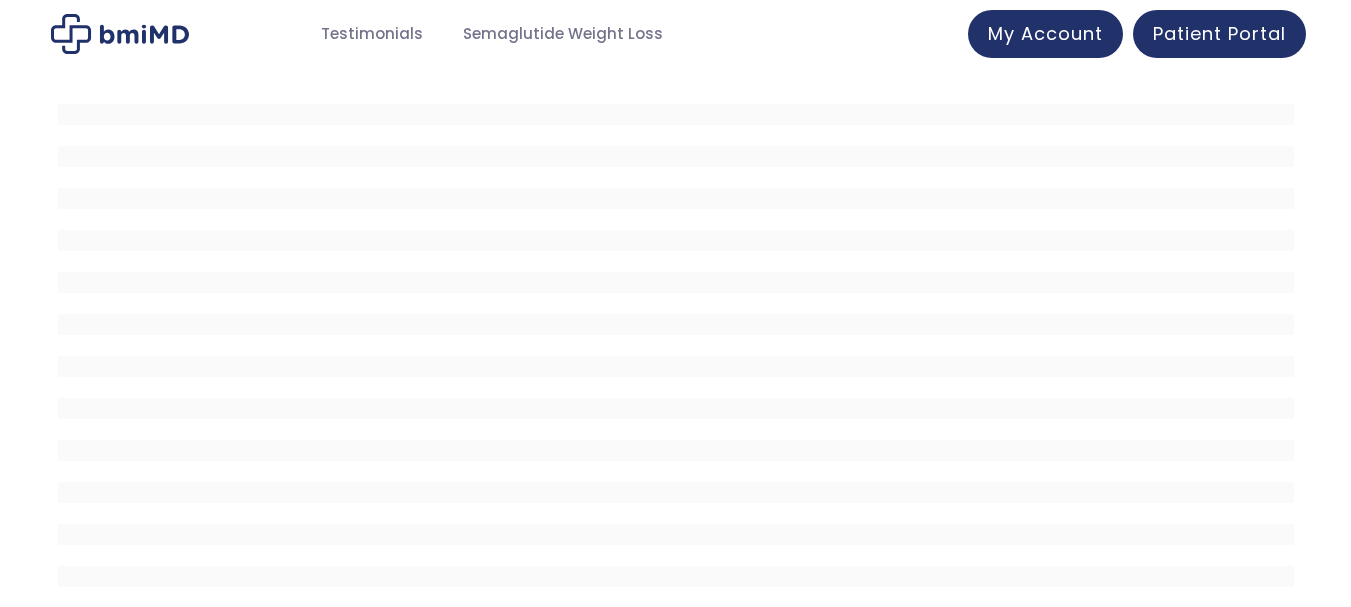 scroll, scrollTop: 0, scrollLeft: 0, axis: both 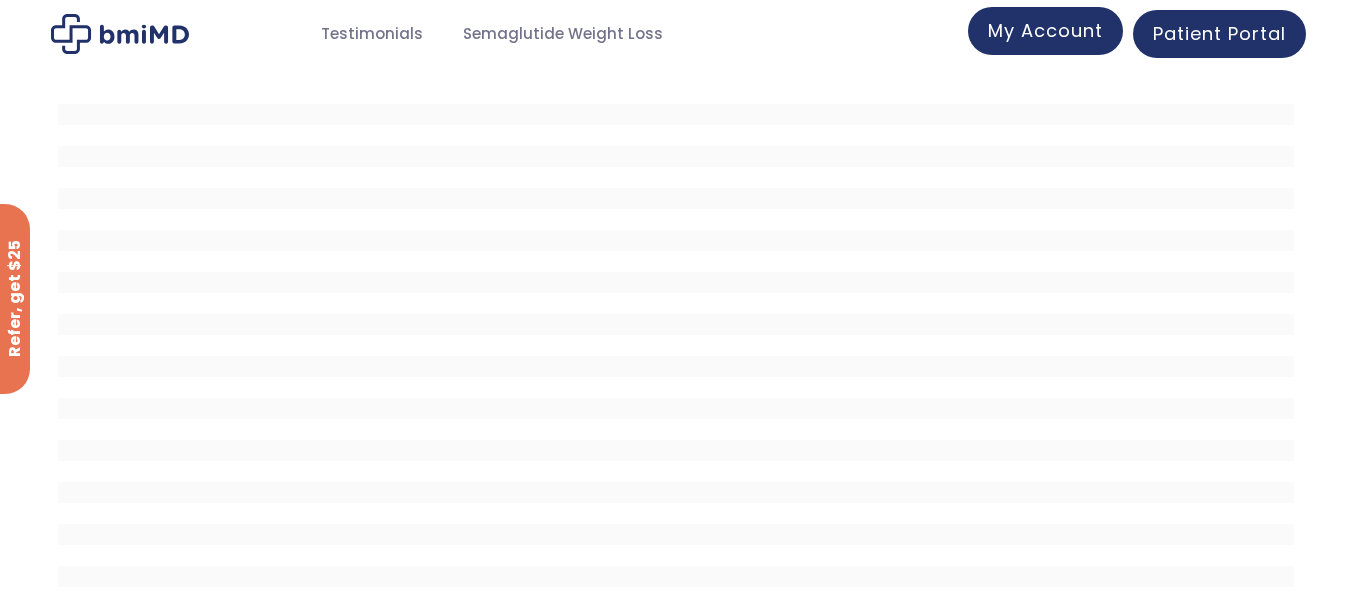 click on "My Account" at bounding box center (1045, 30) 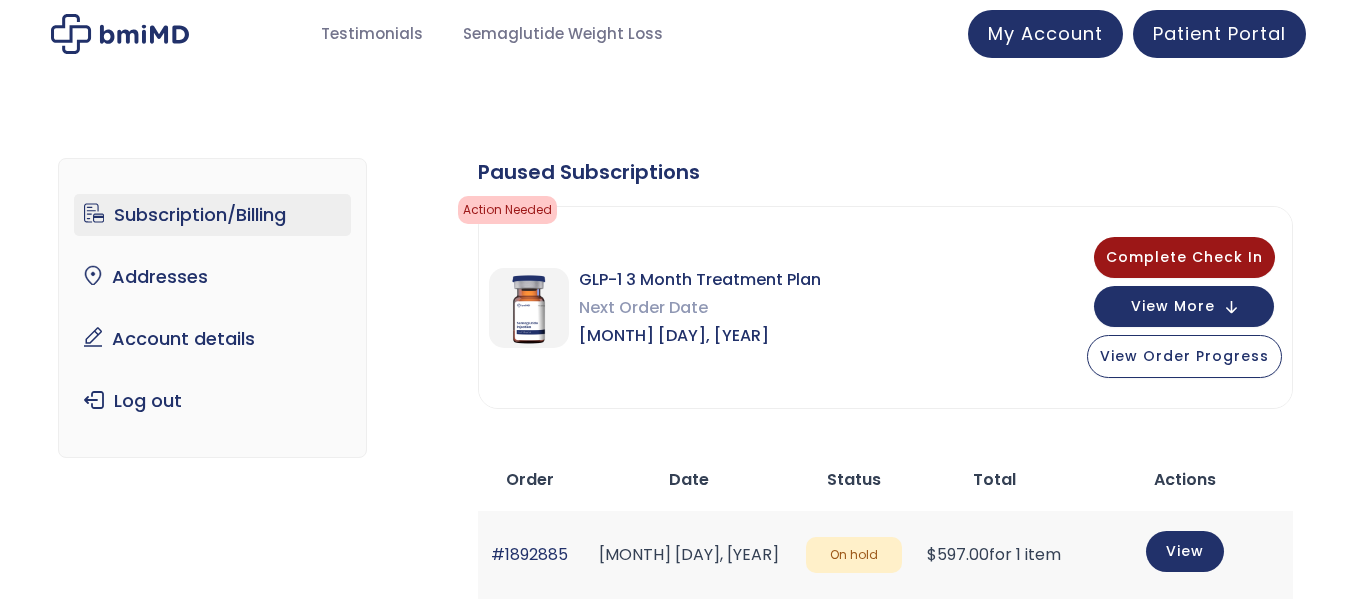 scroll, scrollTop: 0, scrollLeft: 0, axis: both 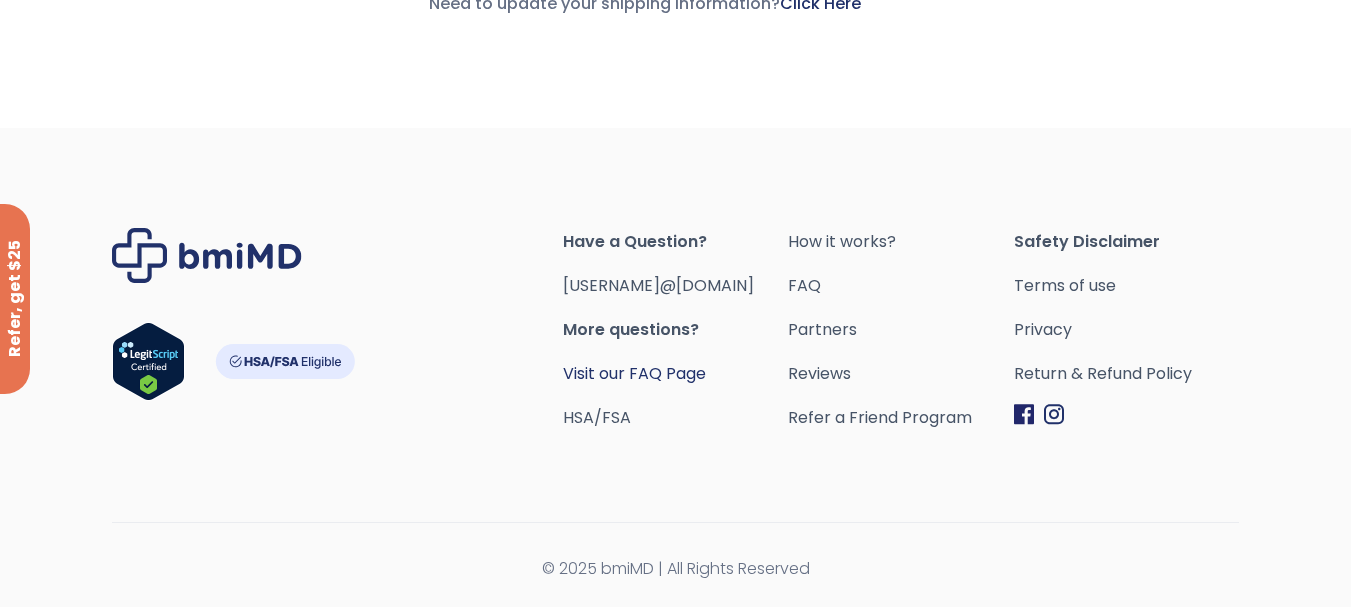 click on "Visit our FAQ Page" at bounding box center (634, 373) 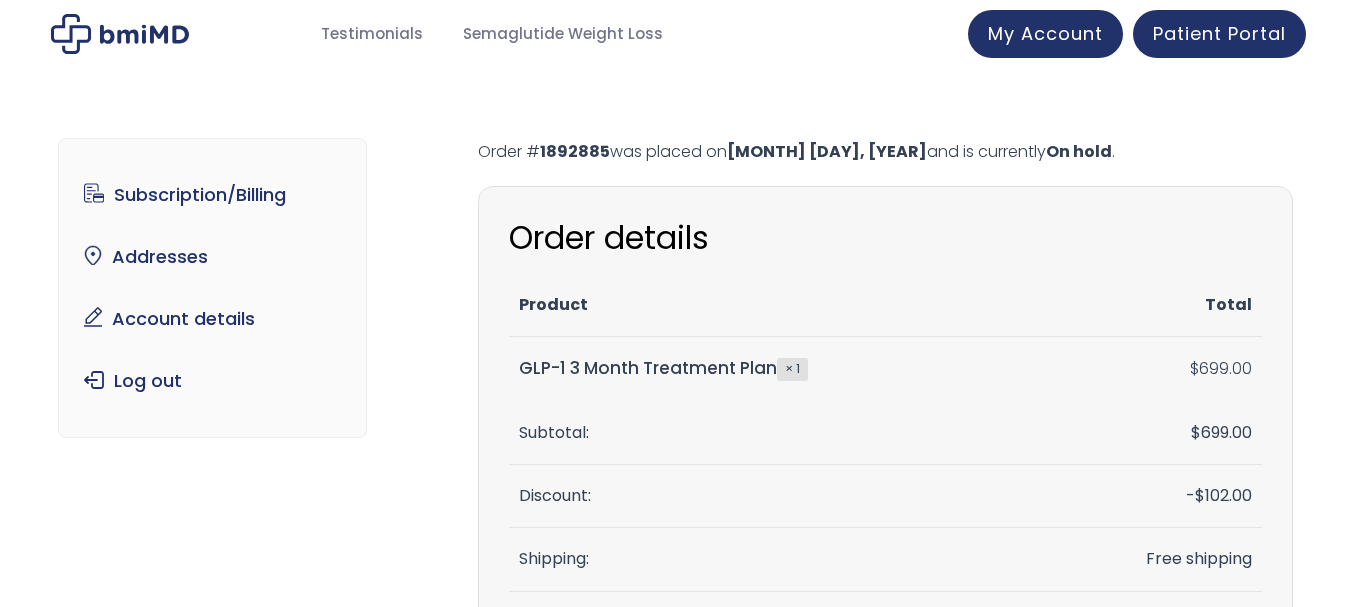 scroll, scrollTop: 0, scrollLeft: 0, axis: both 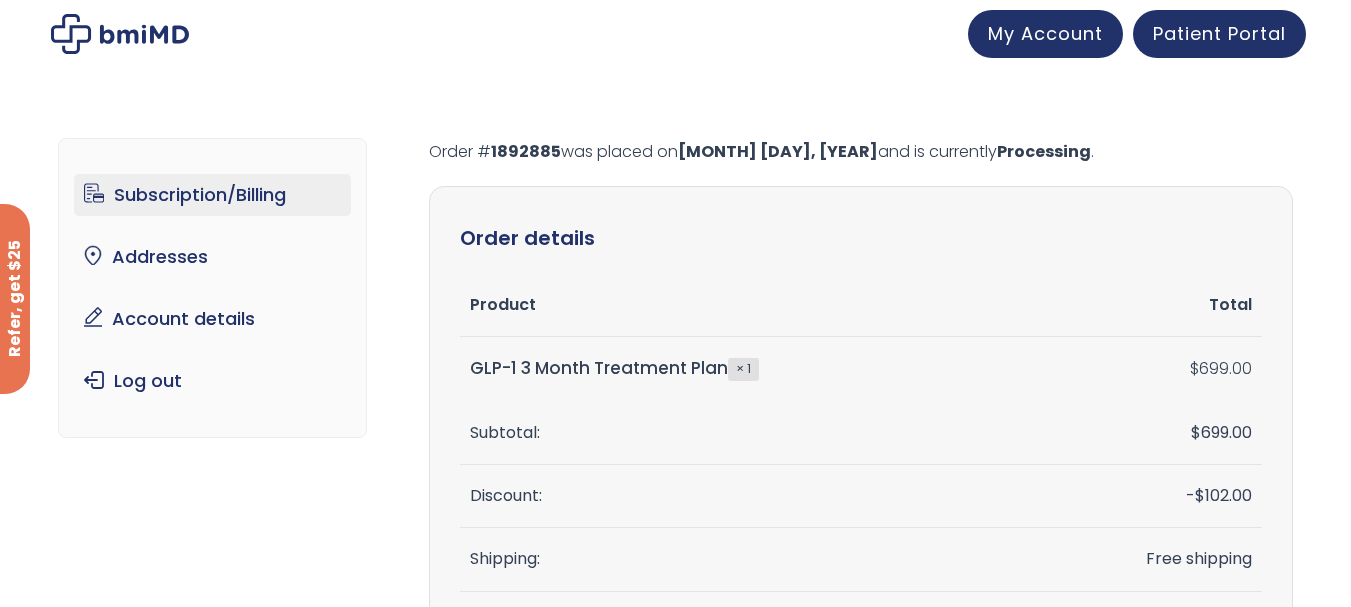 click on "Subscription/Billing" at bounding box center (212, 195) 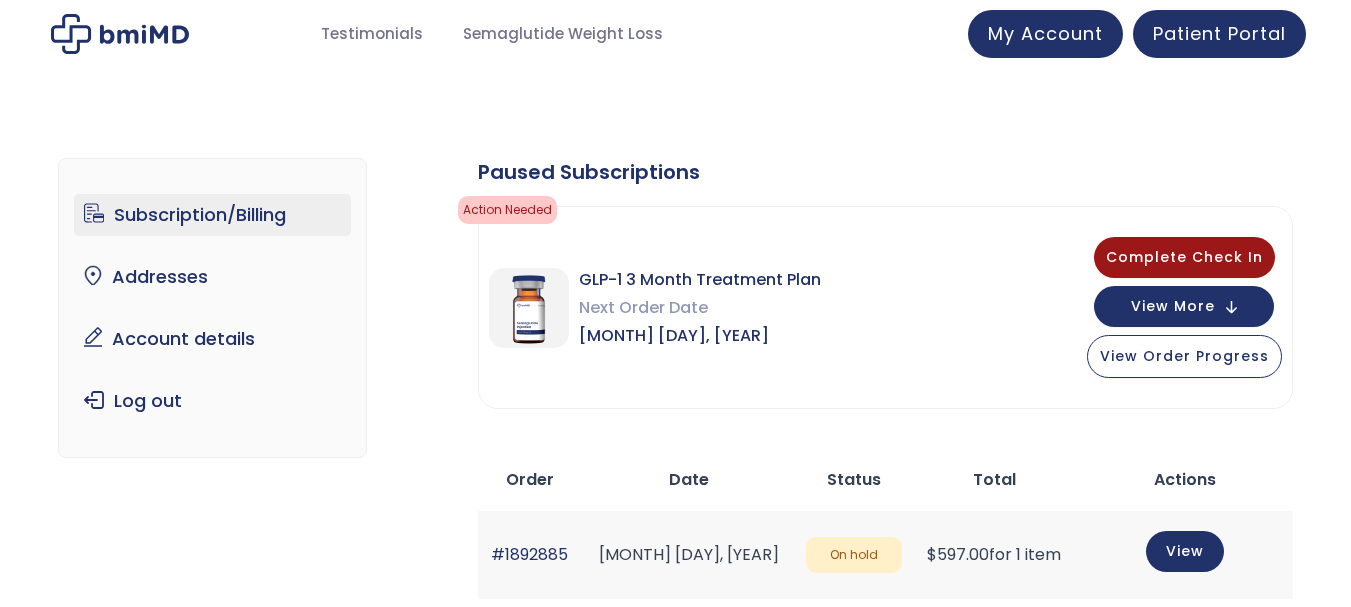 scroll, scrollTop: 0, scrollLeft: 0, axis: both 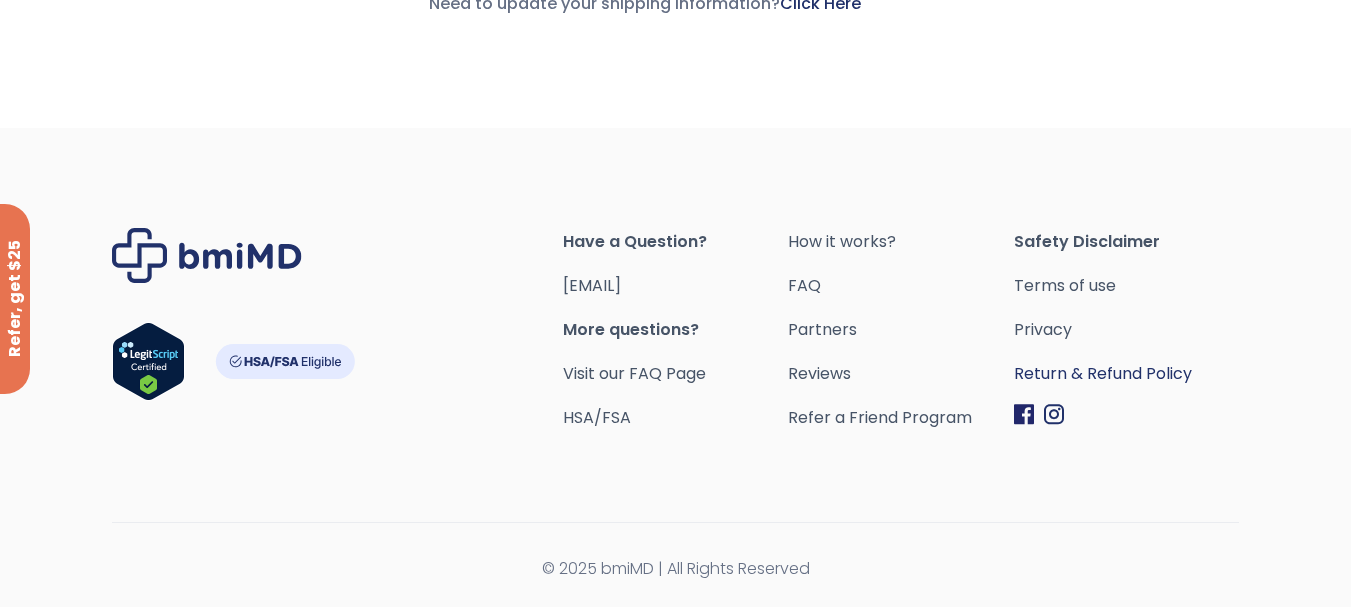 click on "Return & Refund Policy" at bounding box center [1126, 374] 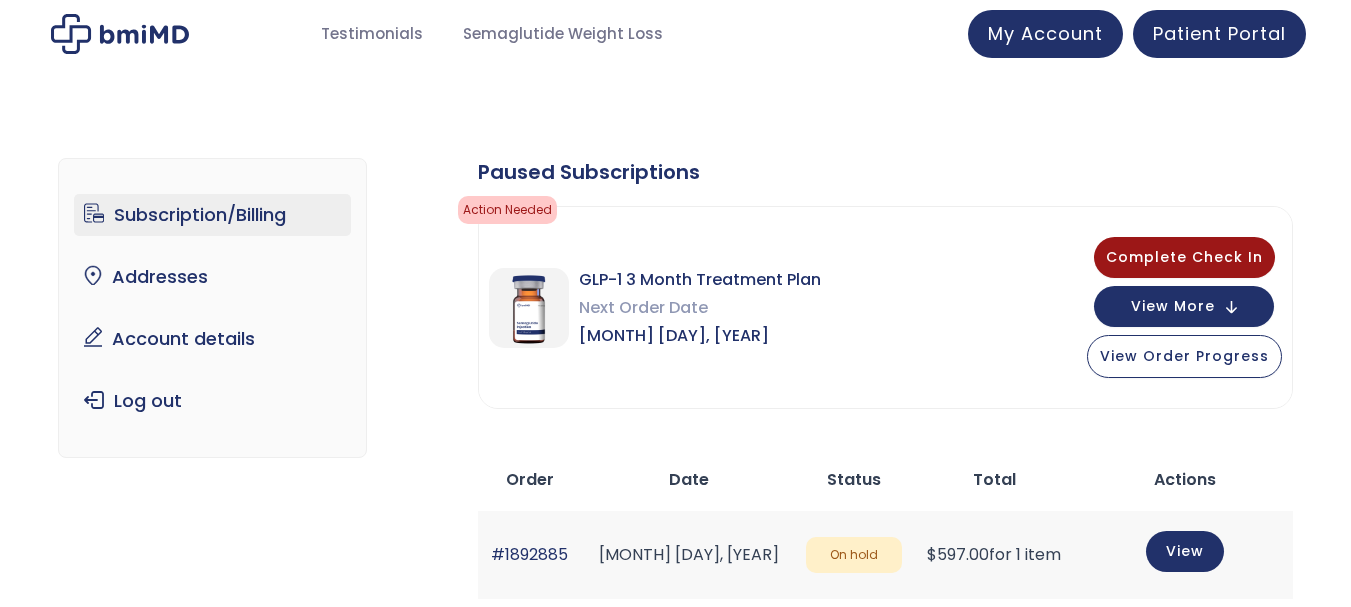scroll, scrollTop: 0, scrollLeft: 0, axis: both 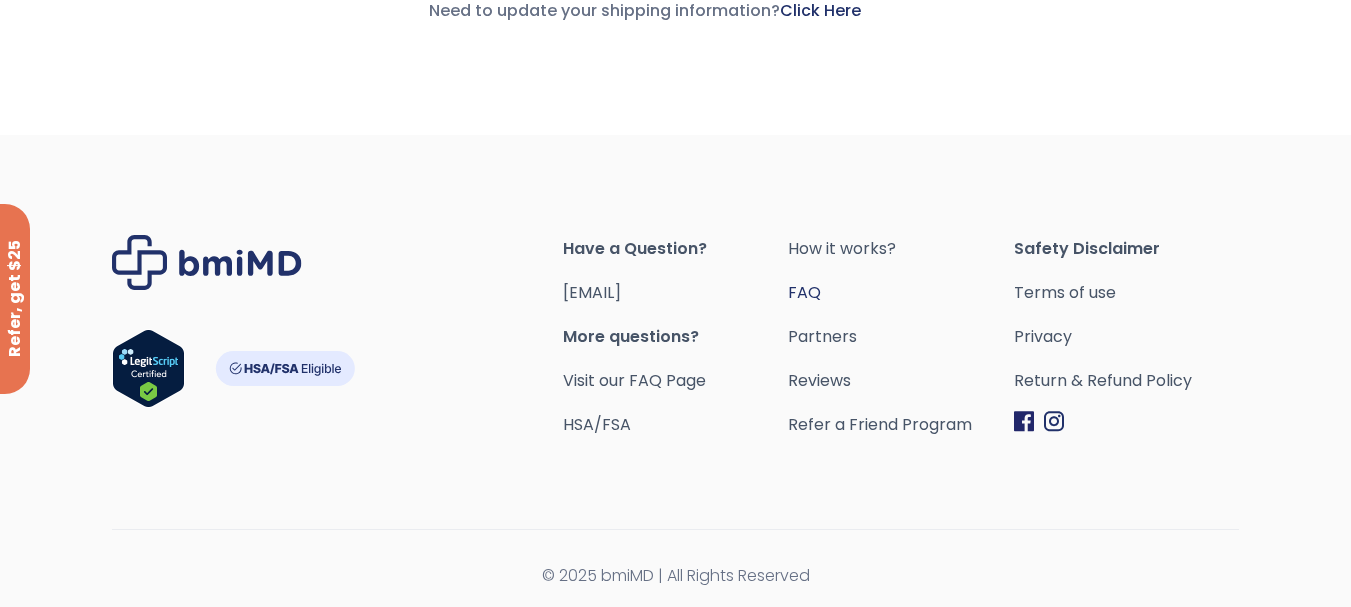 click on "FAQ" at bounding box center [900, 293] 